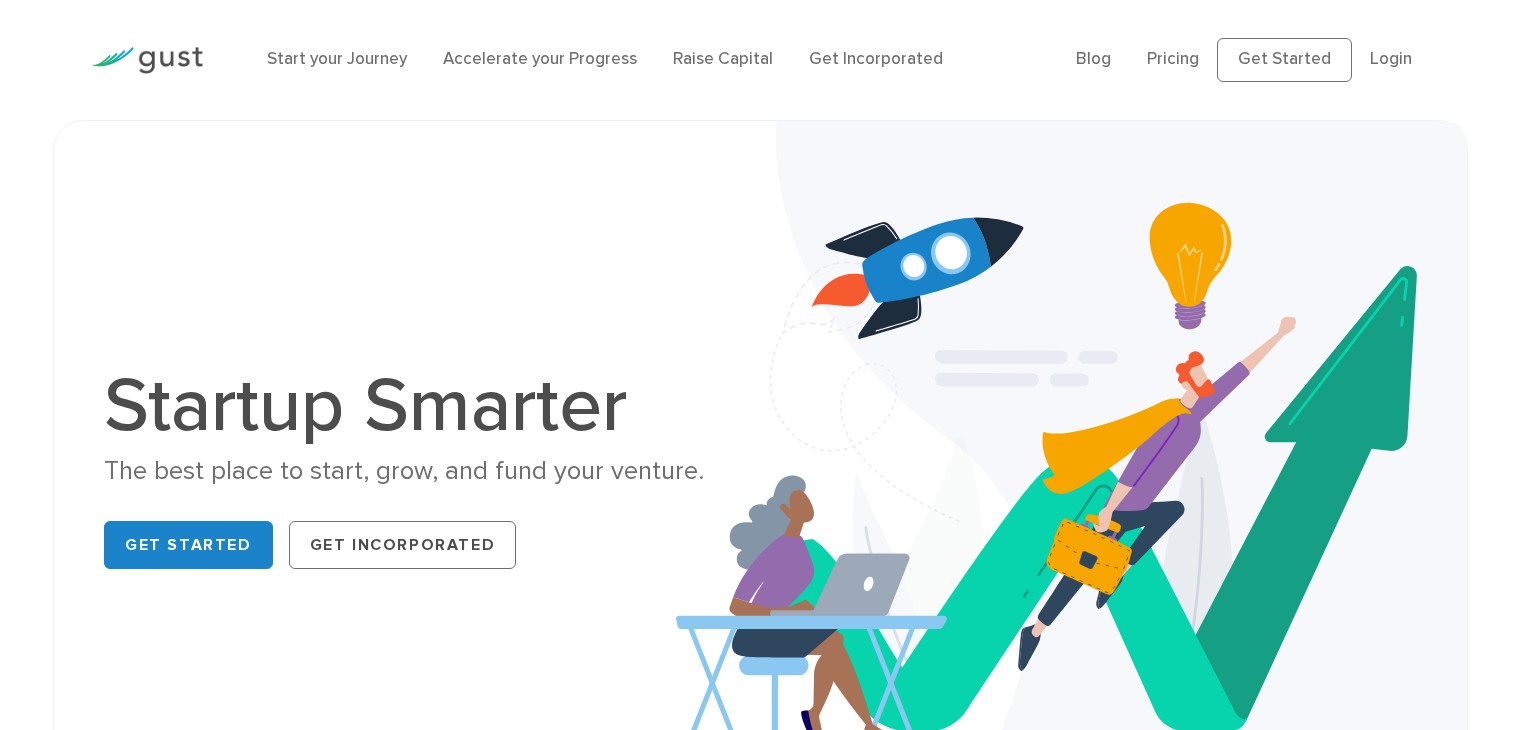 scroll, scrollTop: 0, scrollLeft: 0, axis: both 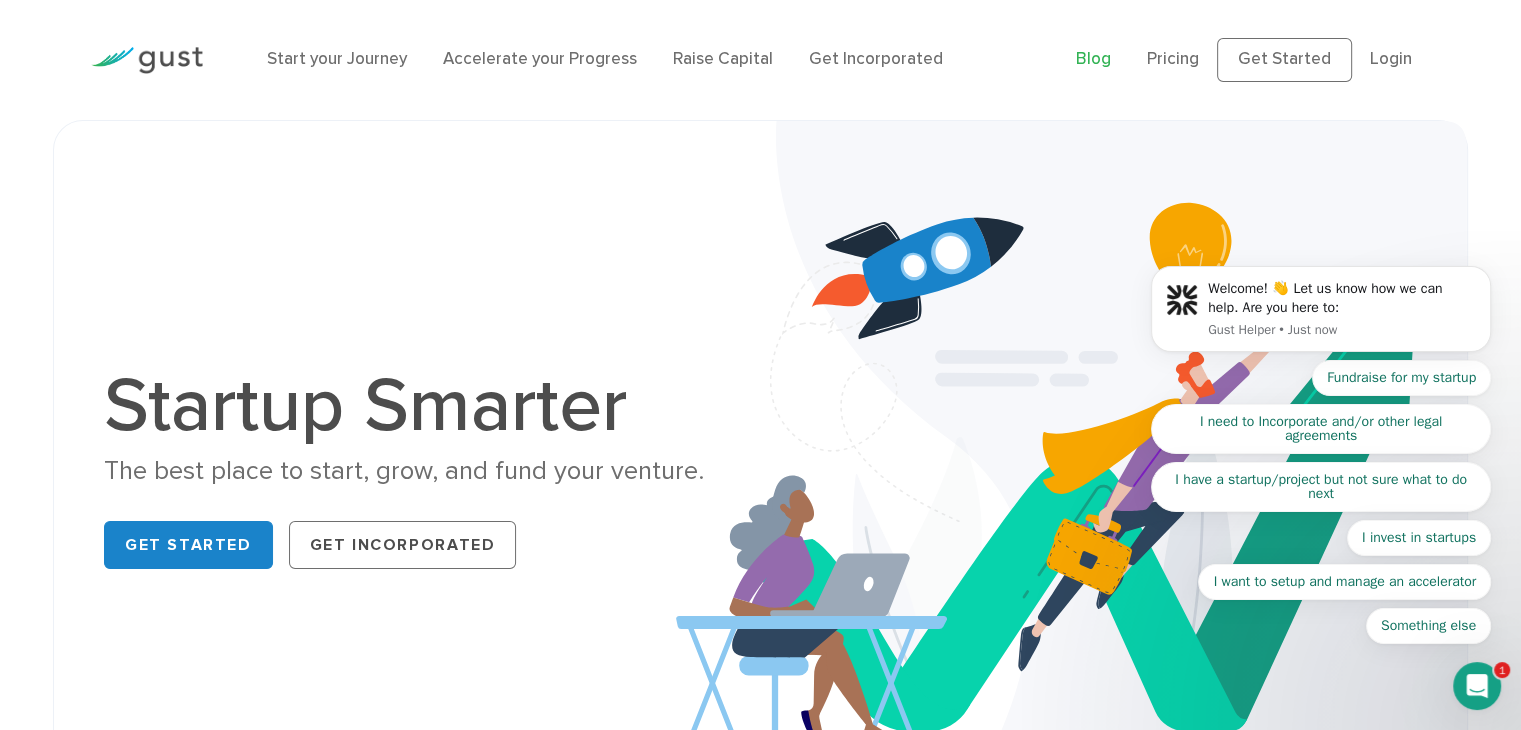 click on "Blog" at bounding box center [1093, 59] 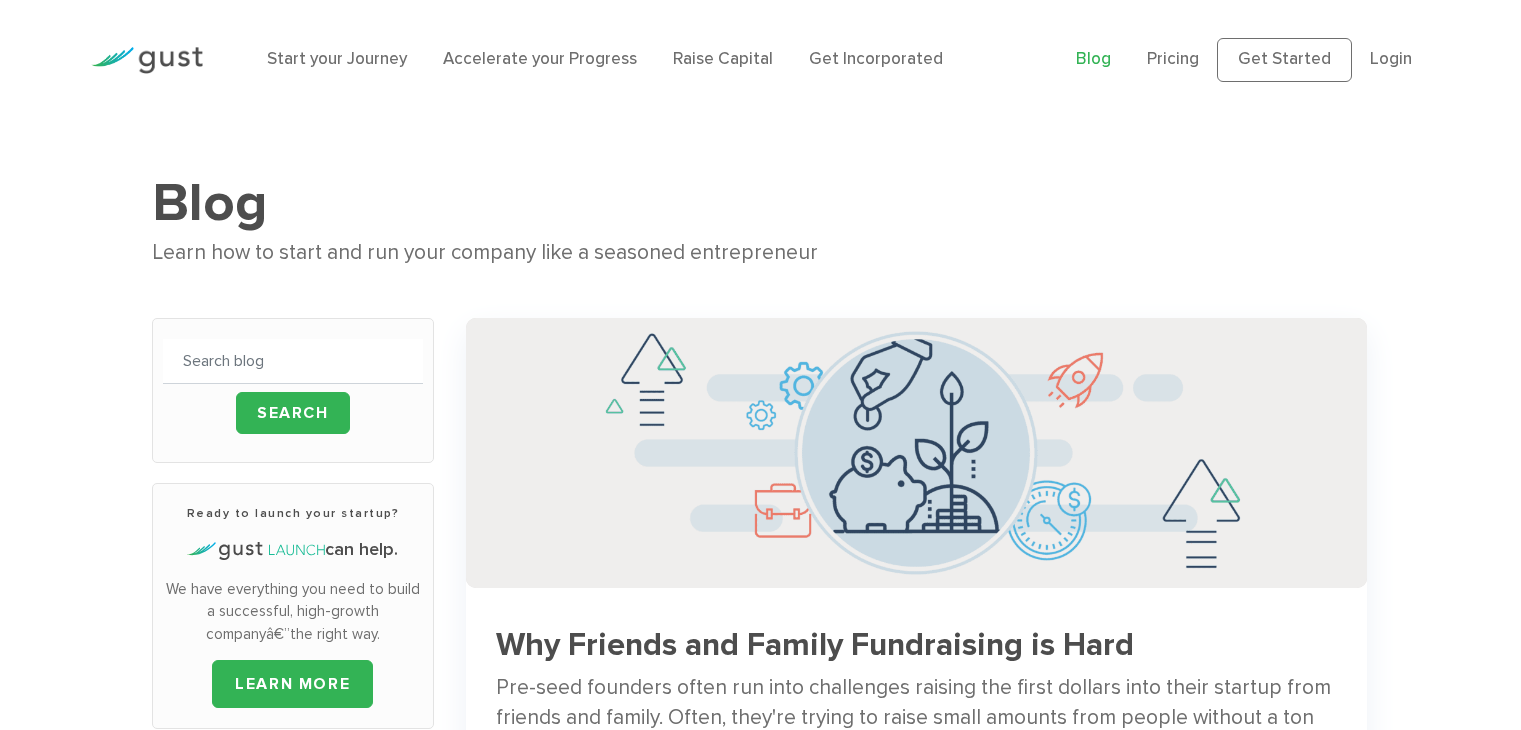 scroll, scrollTop: 0, scrollLeft: 0, axis: both 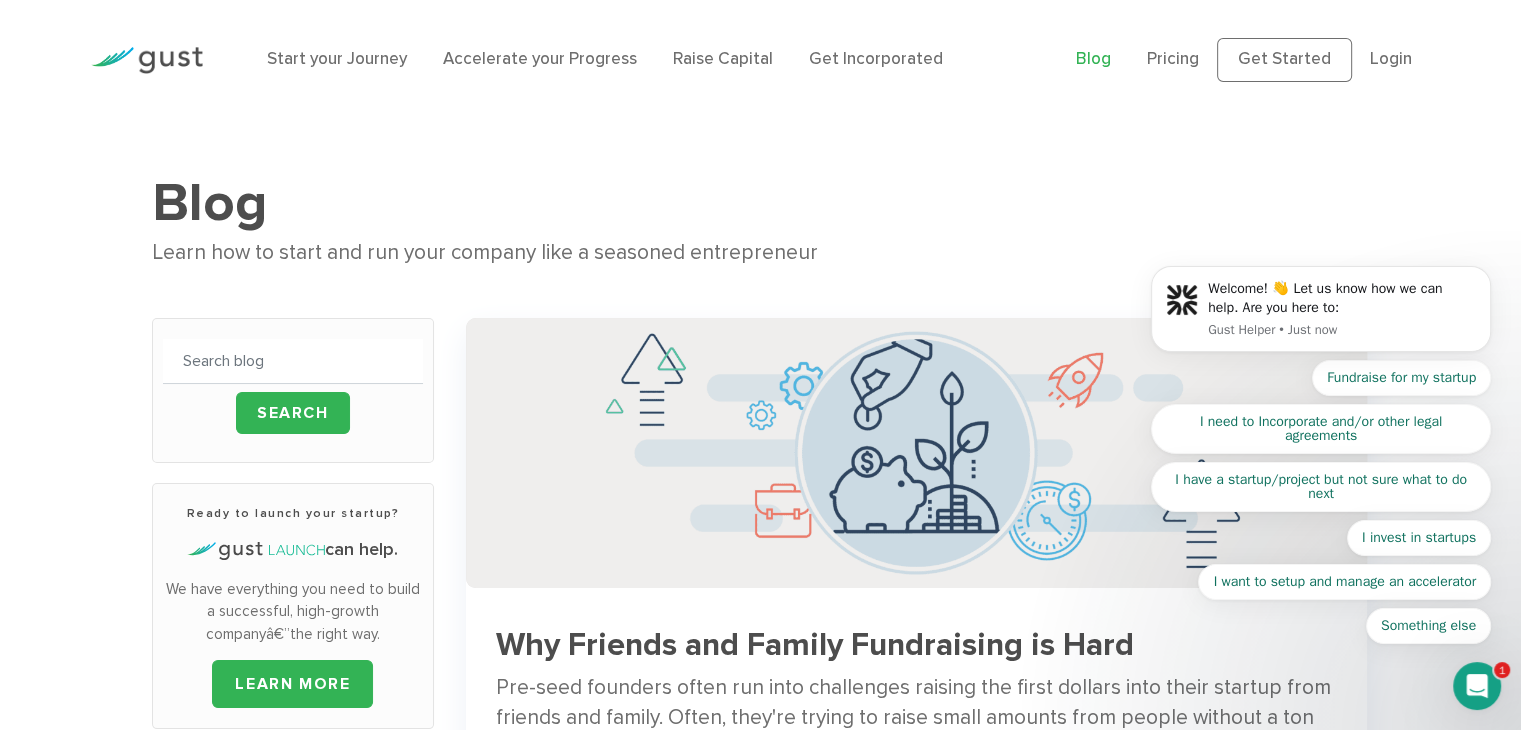 click on "Welcome! 👋 Let us know how we can help. Are you here to: Gust Helper • Just now Fundraise for my startup I need to Incorporate and/or other legal agreements I have a startup/project but not sure what to do next I invest in startups I want to setup and manage an accelerator Something else" at bounding box center [1321, 316] 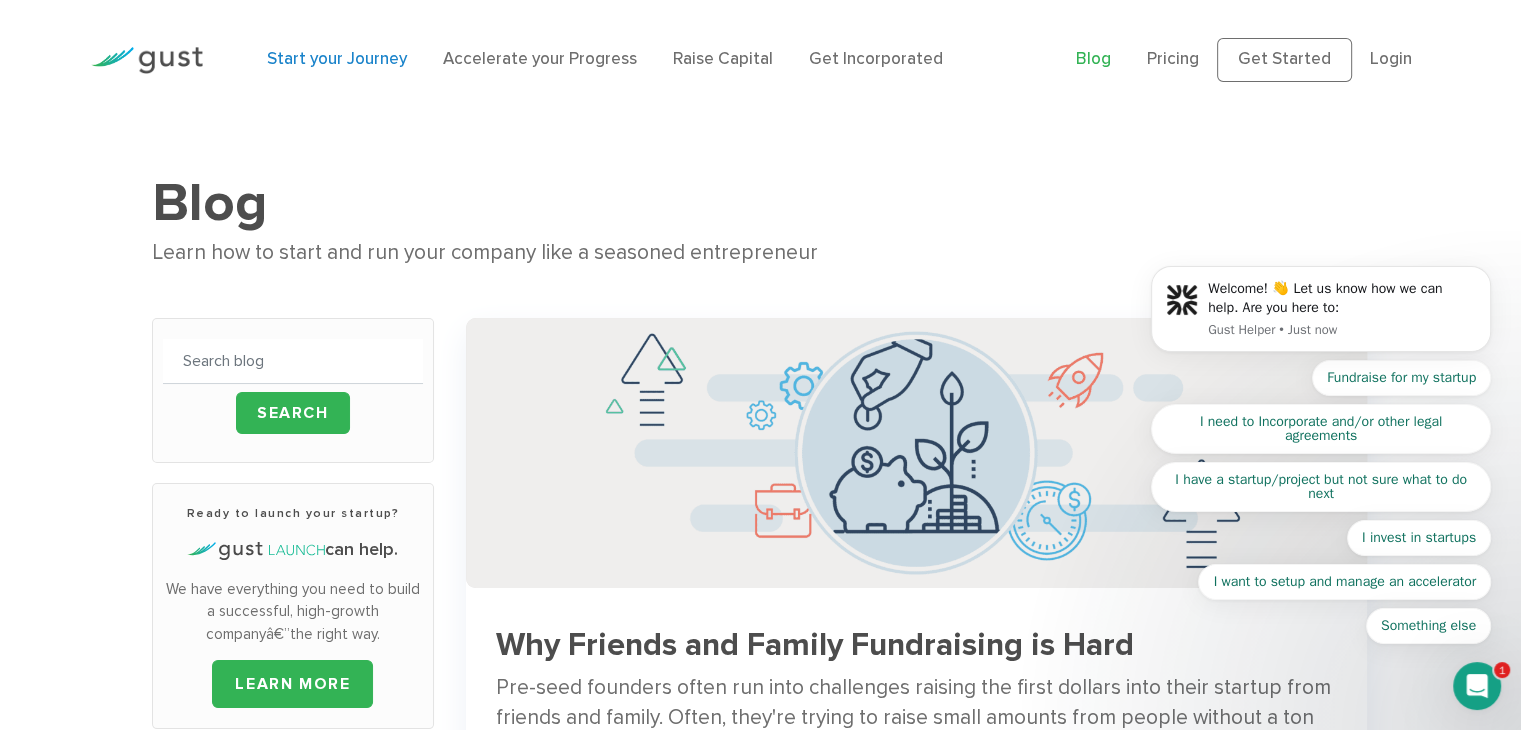 click on "Start your Journey" at bounding box center (337, 59) 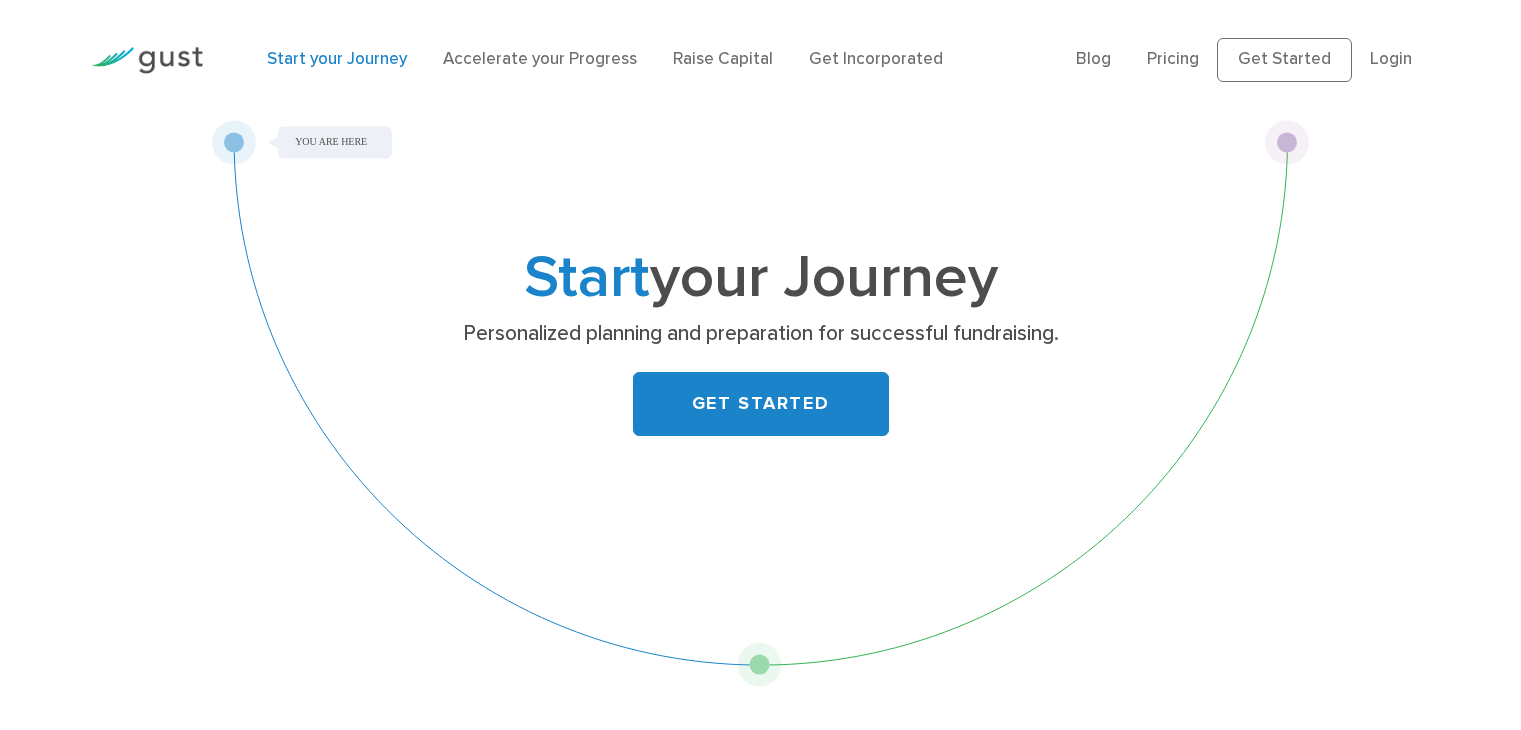 scroll, scrollTop: 0, scrollLeft: 0, axis: both 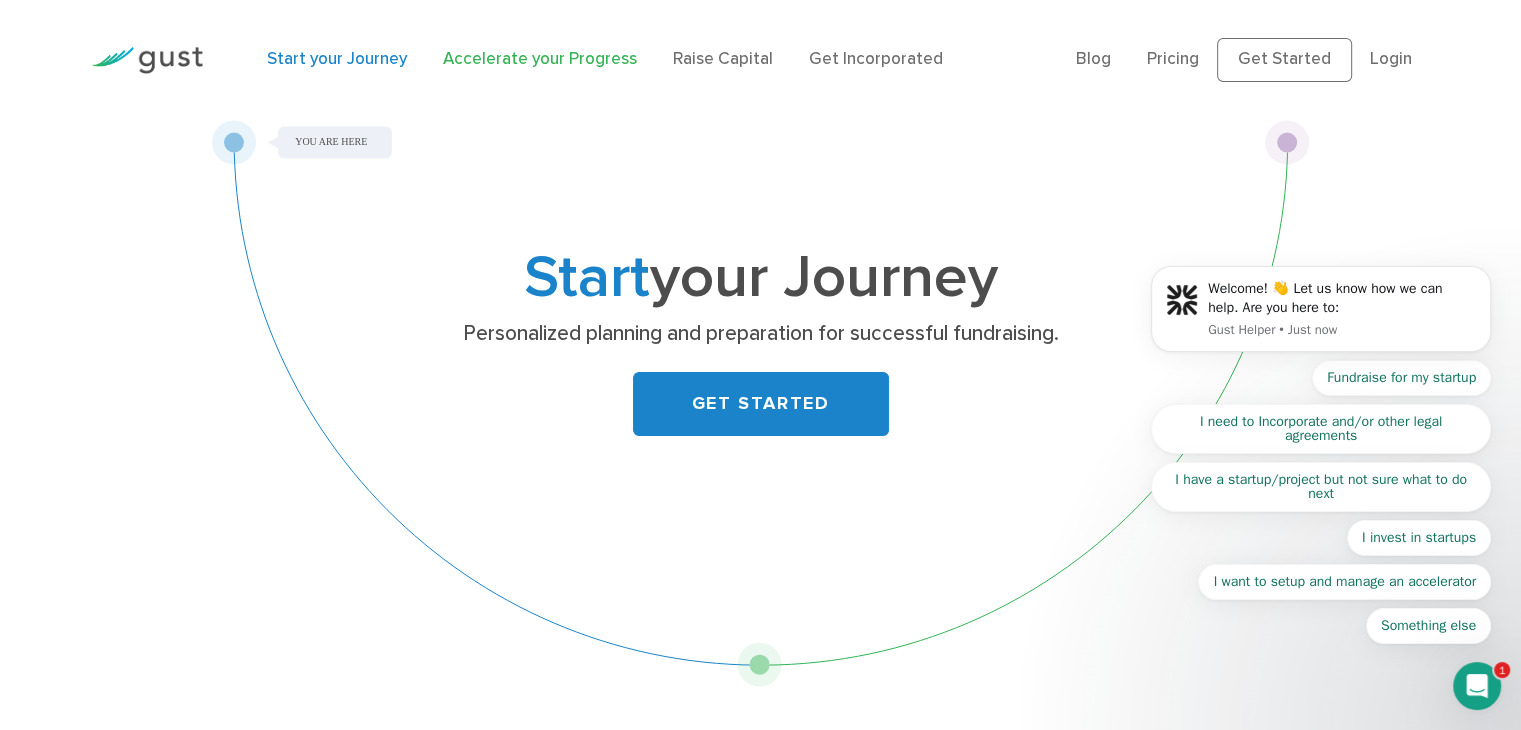click on "Accelerate your Progress" at bounding box center (540, 59) 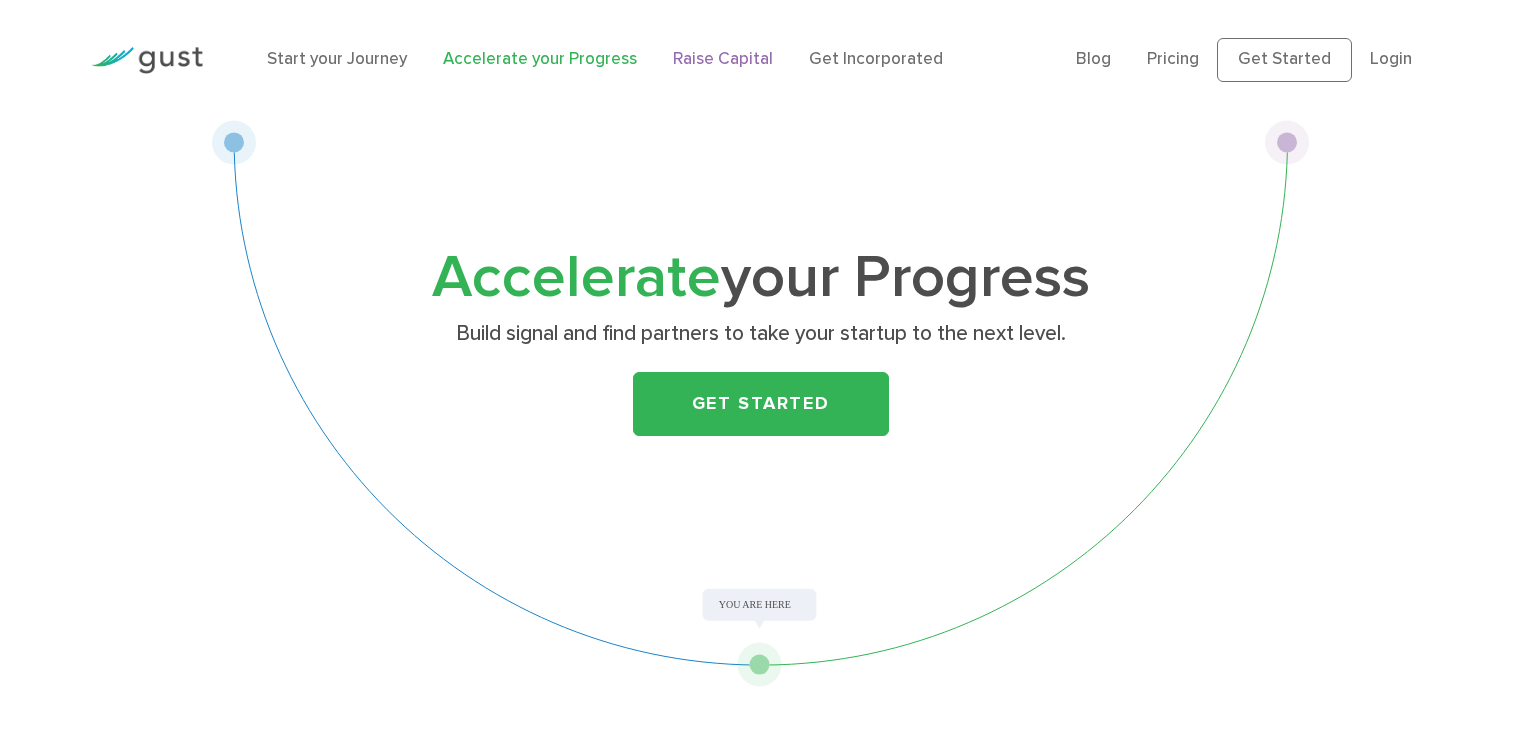 scroll, scrollTop: 0, scrollLeft: 0, axis: both 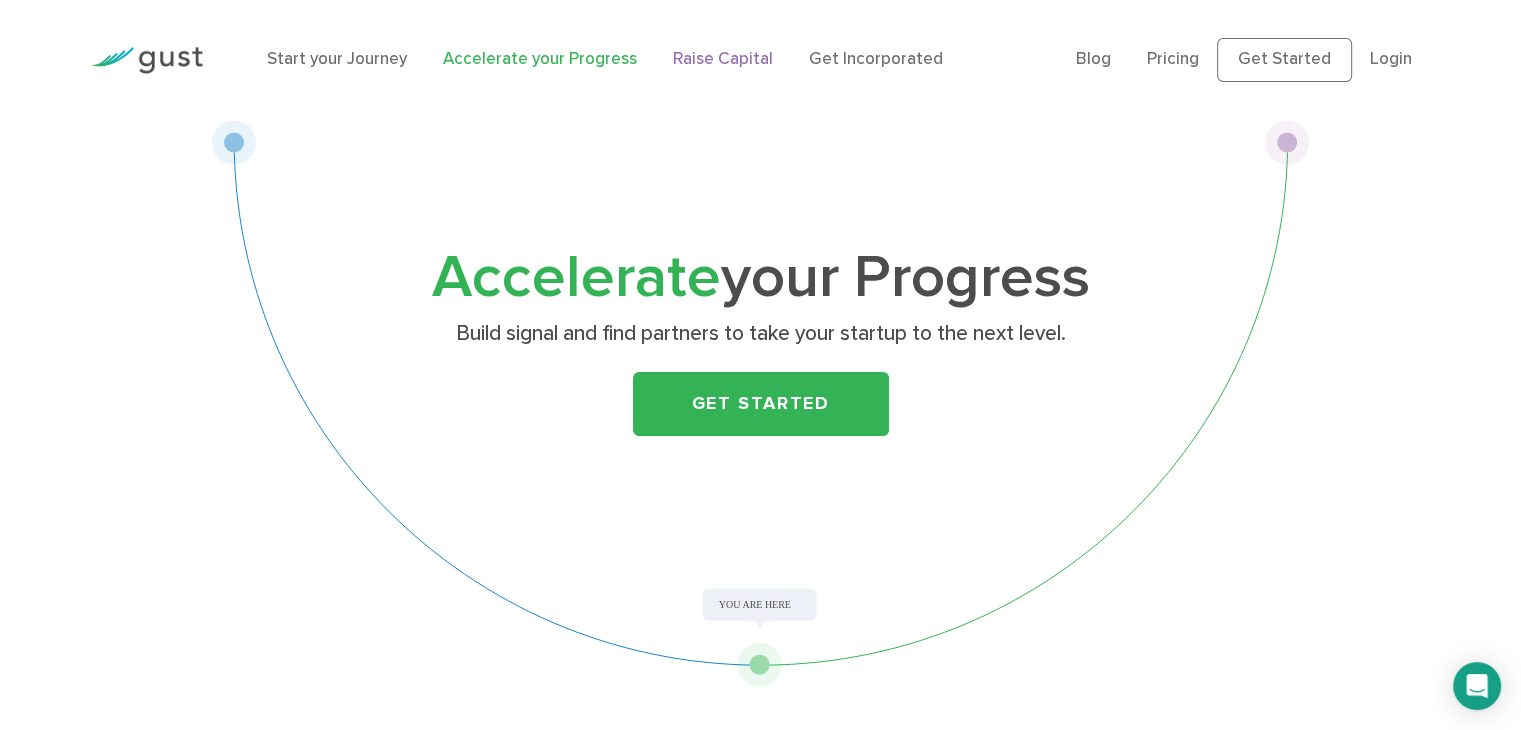 click on "Raise Capital" at bounding box center (723, 59) 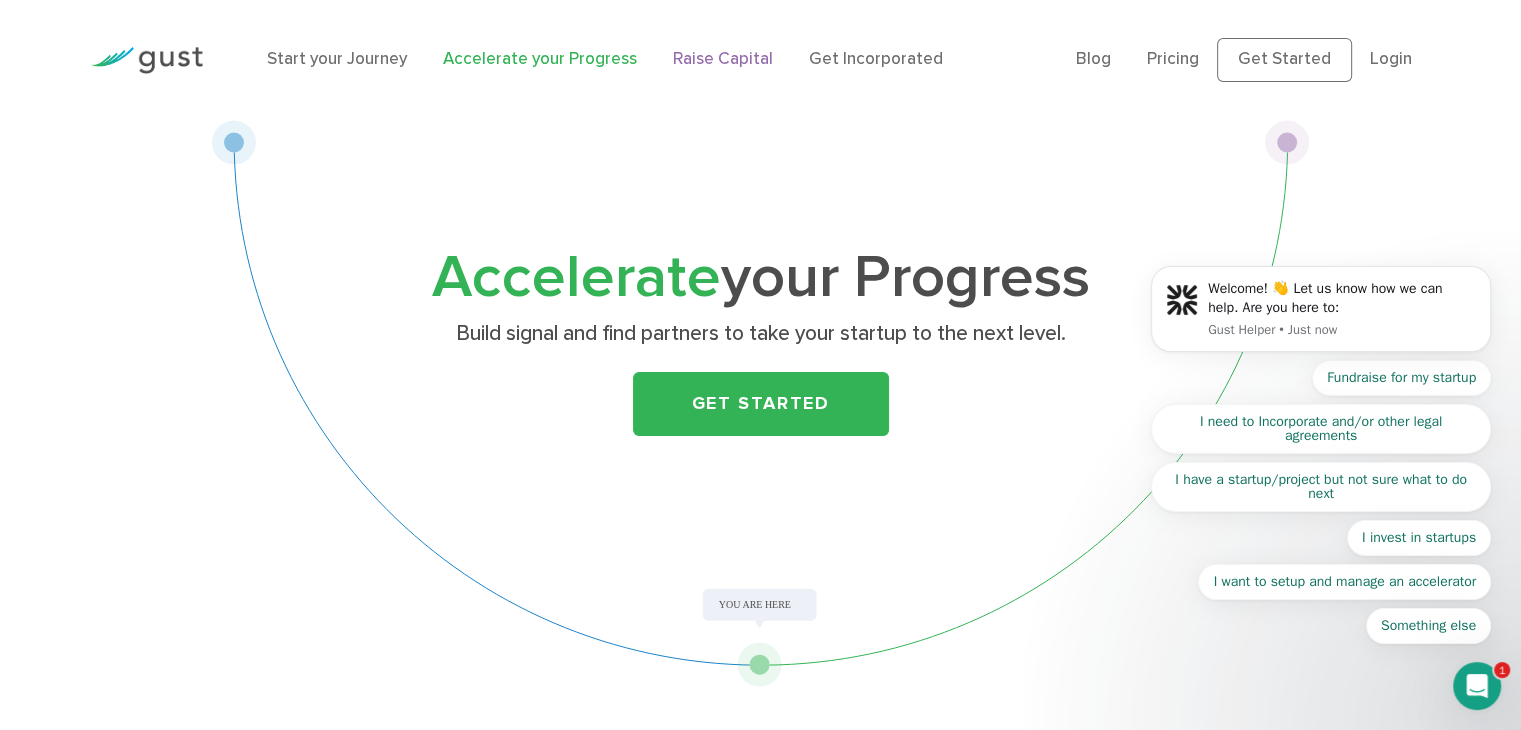 scroll, scrollTop: 0, scrollLeft: 0, axis: both 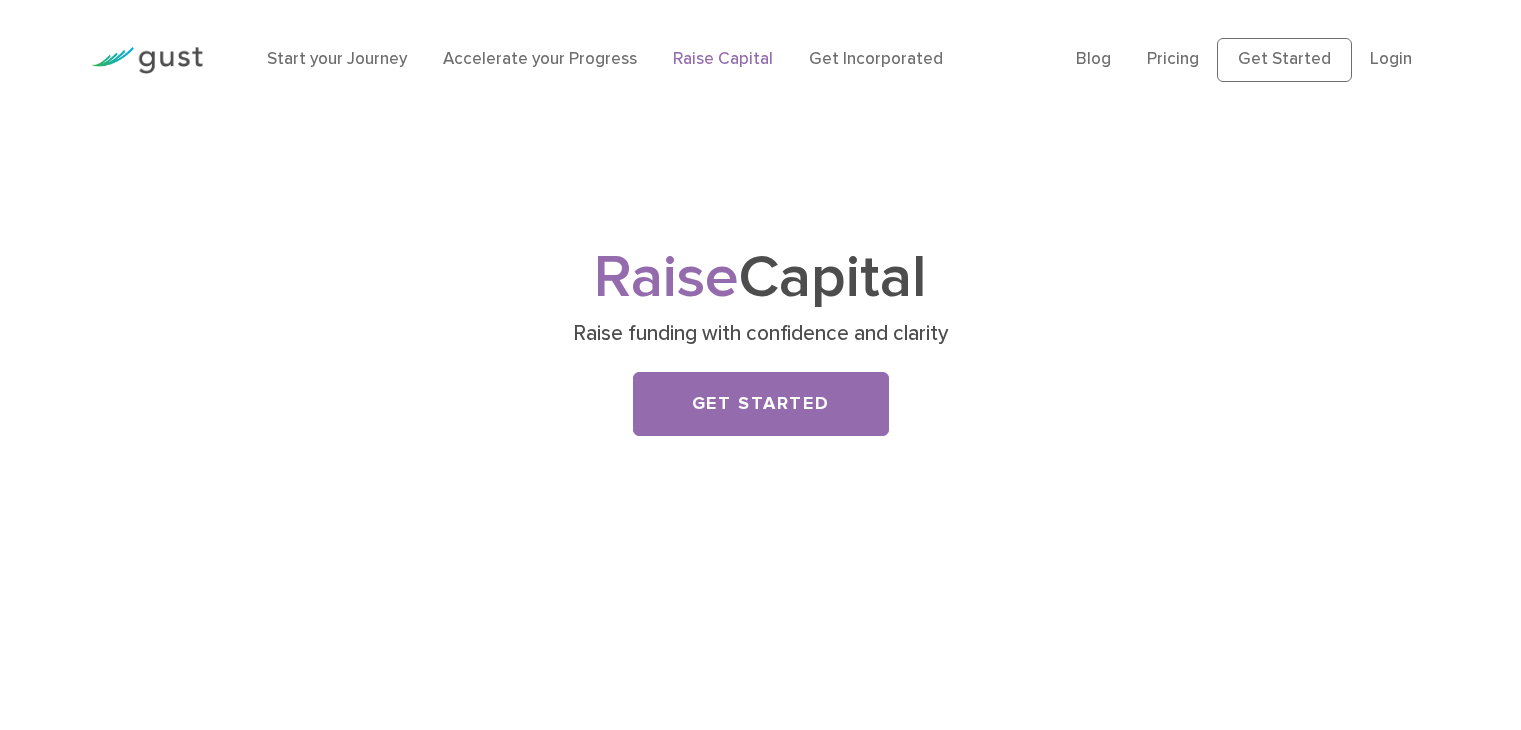 click on "Get Incorporated" at bounding box center (876, 59) 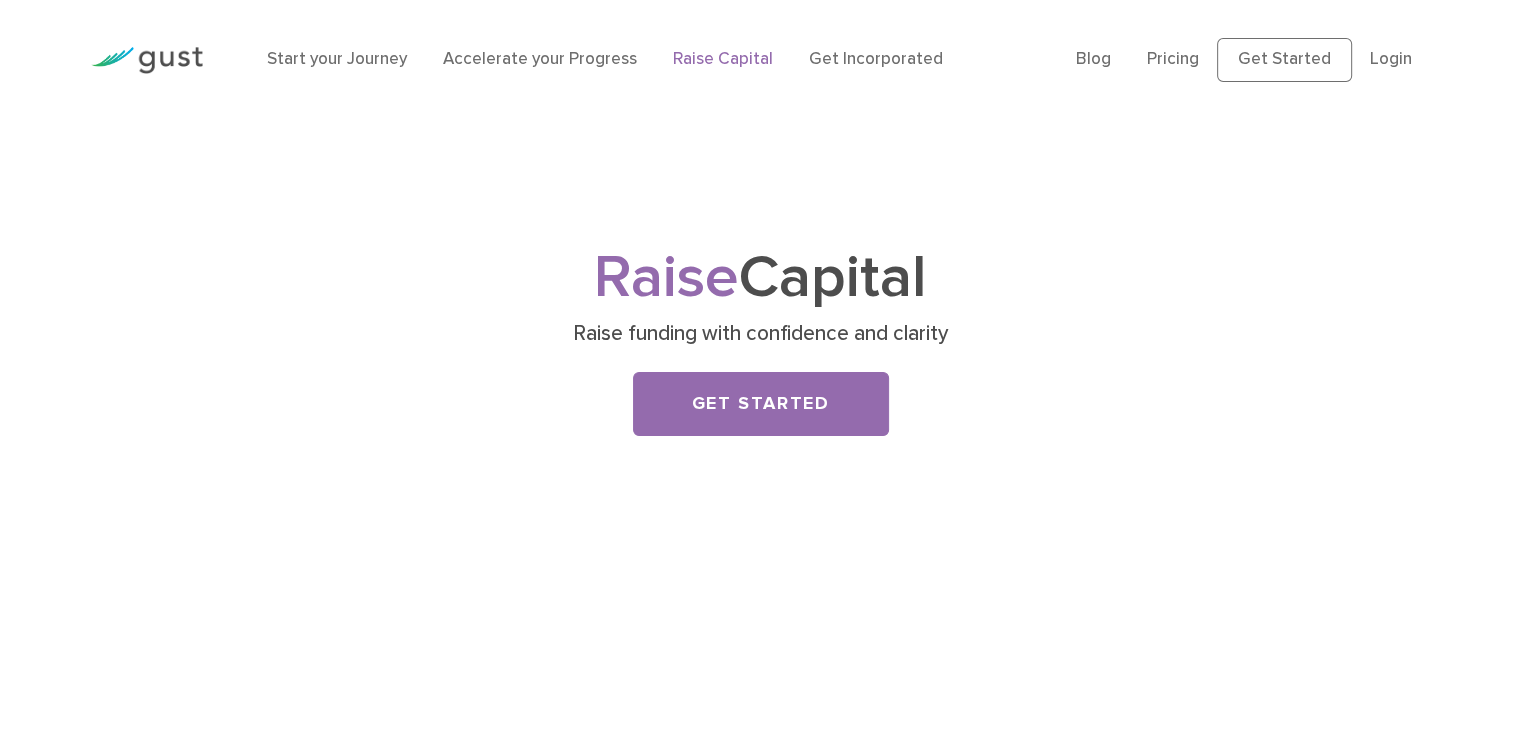 scroll, scrollTop: 0, scrollLeft: 0, axis: both 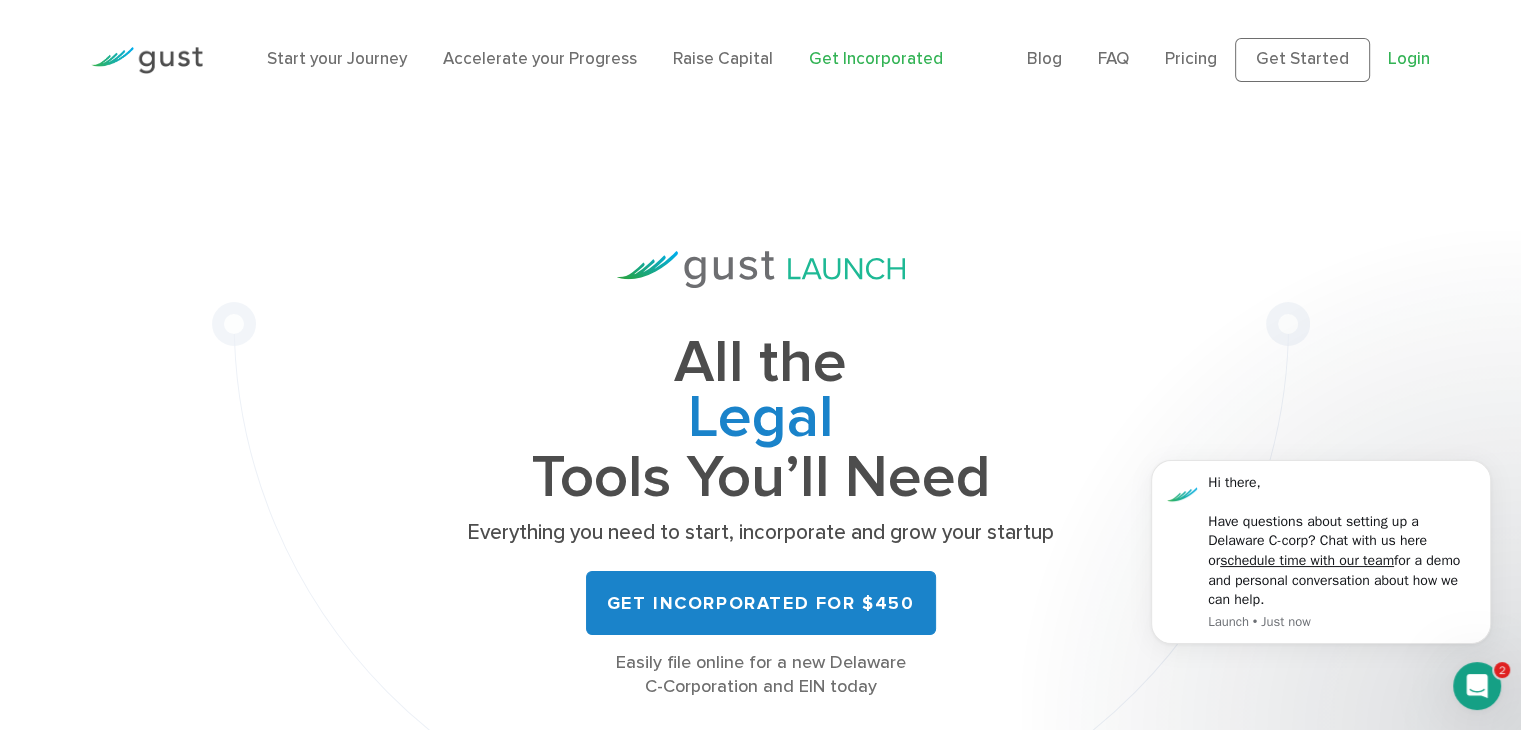 click on "Login" at bounding box center (1409, 59) 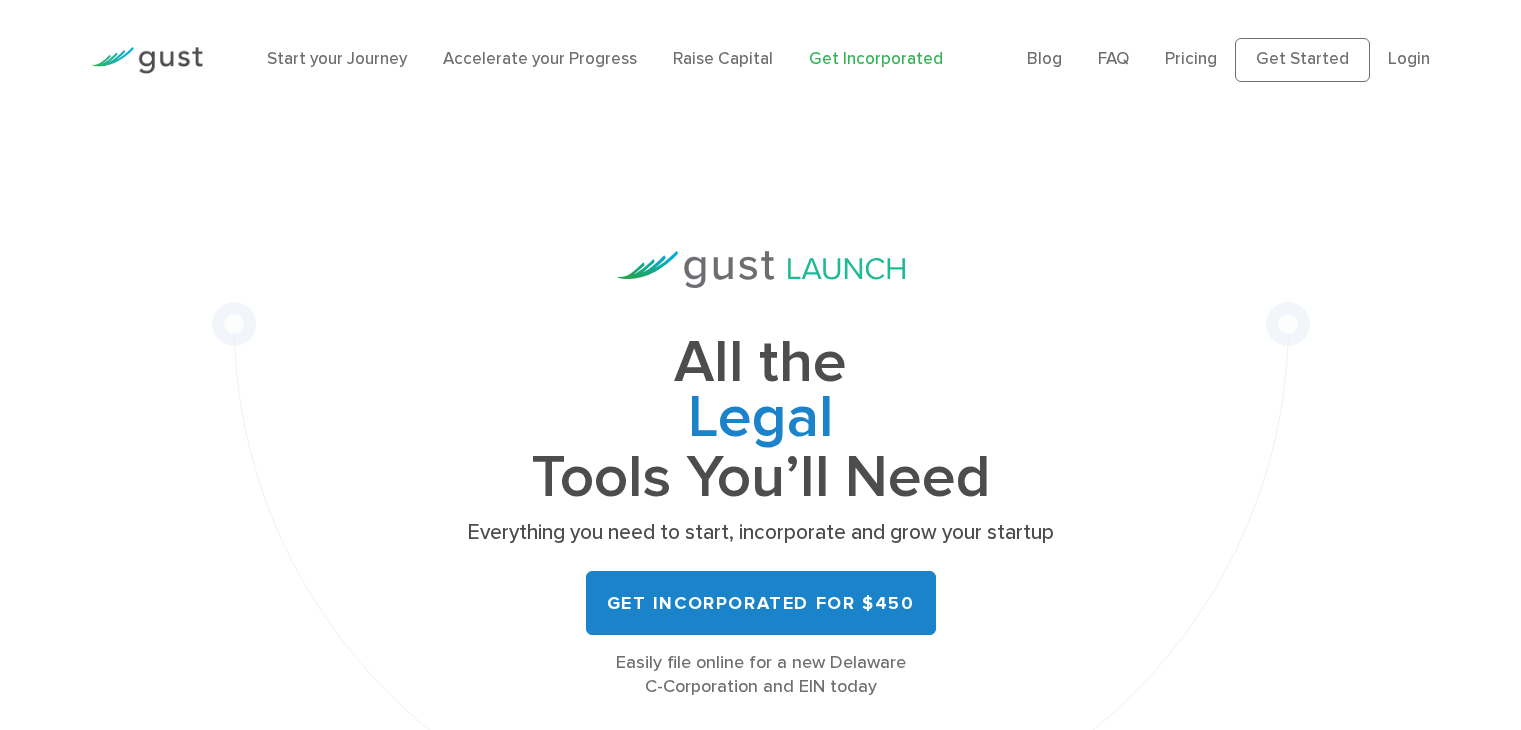 scroll, scrollTop: 0, scrollLeft: 0, axis: both 